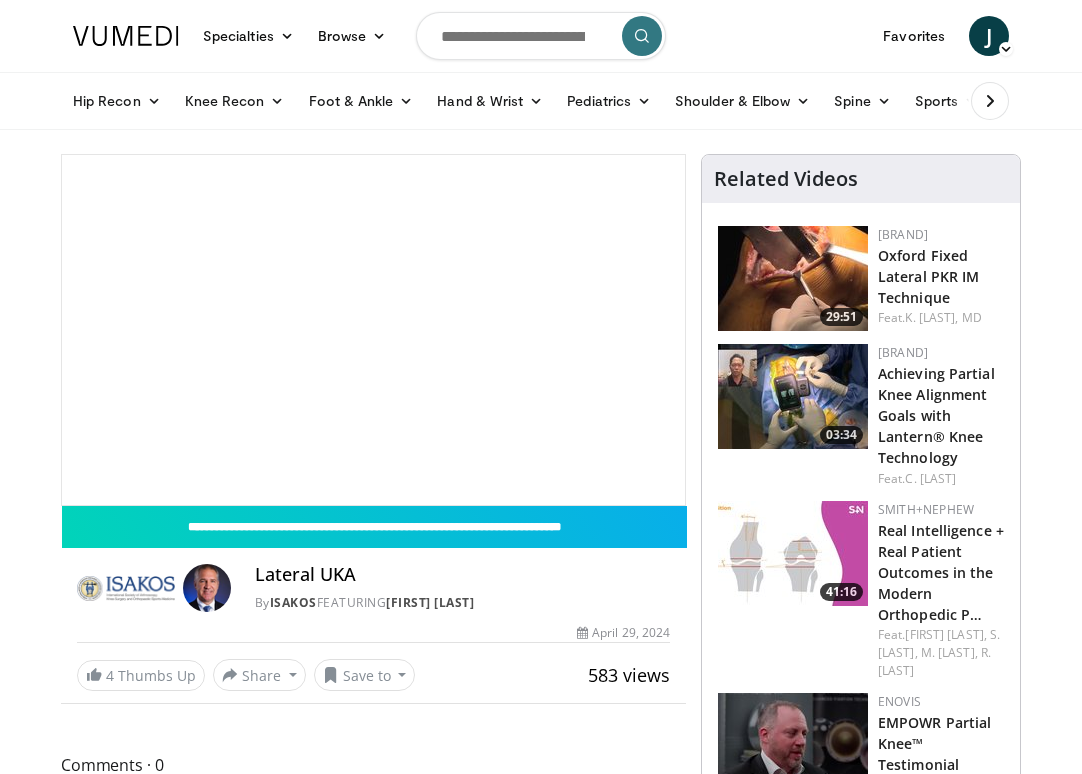 scroll, scrollTop: 0, scrollLeft: 0, axis: both 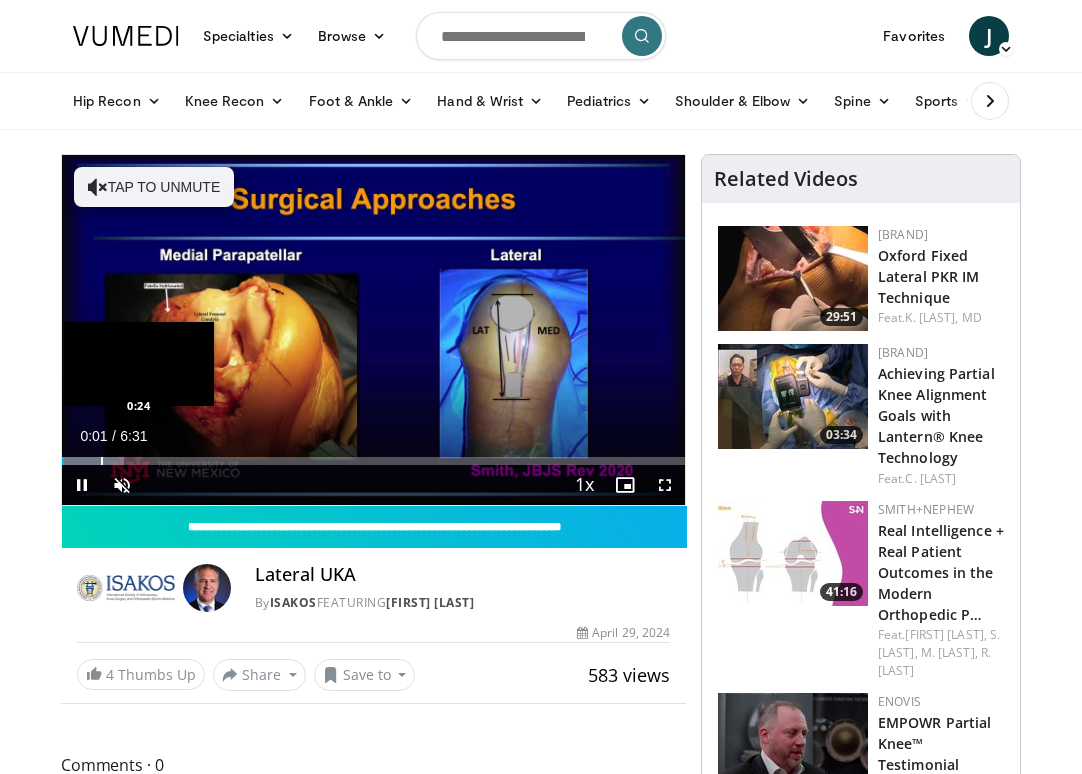 click at bounding box center (102, 461) 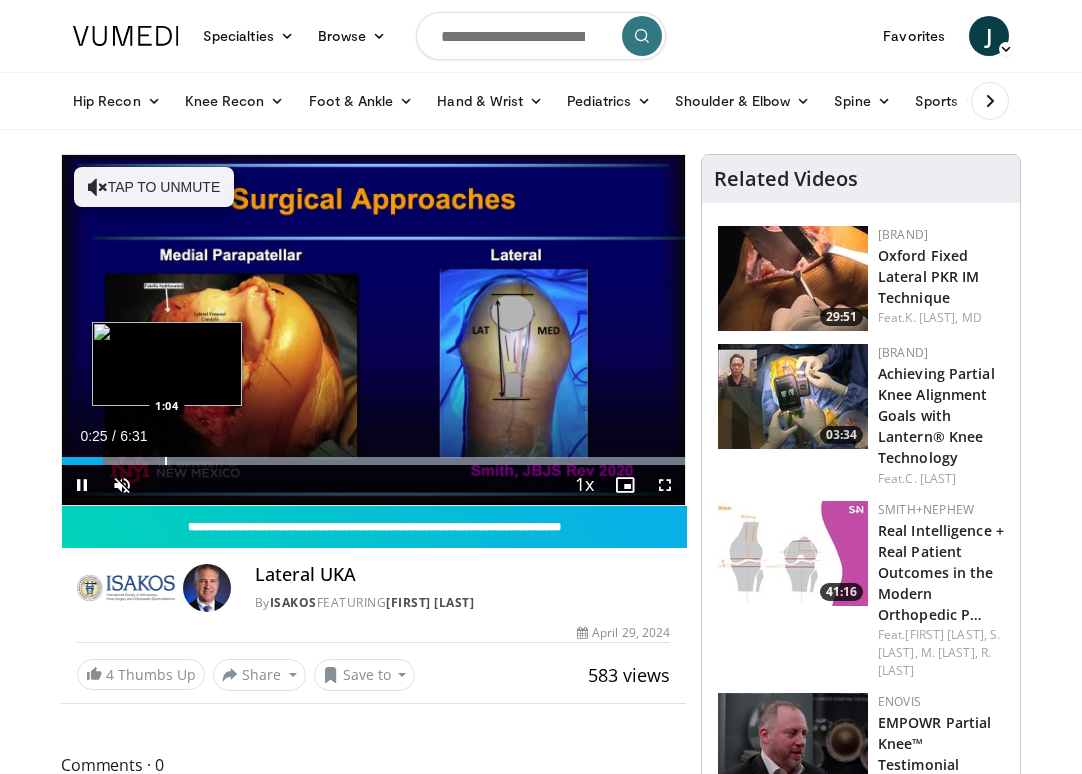 click at bounding box center [166, 461] 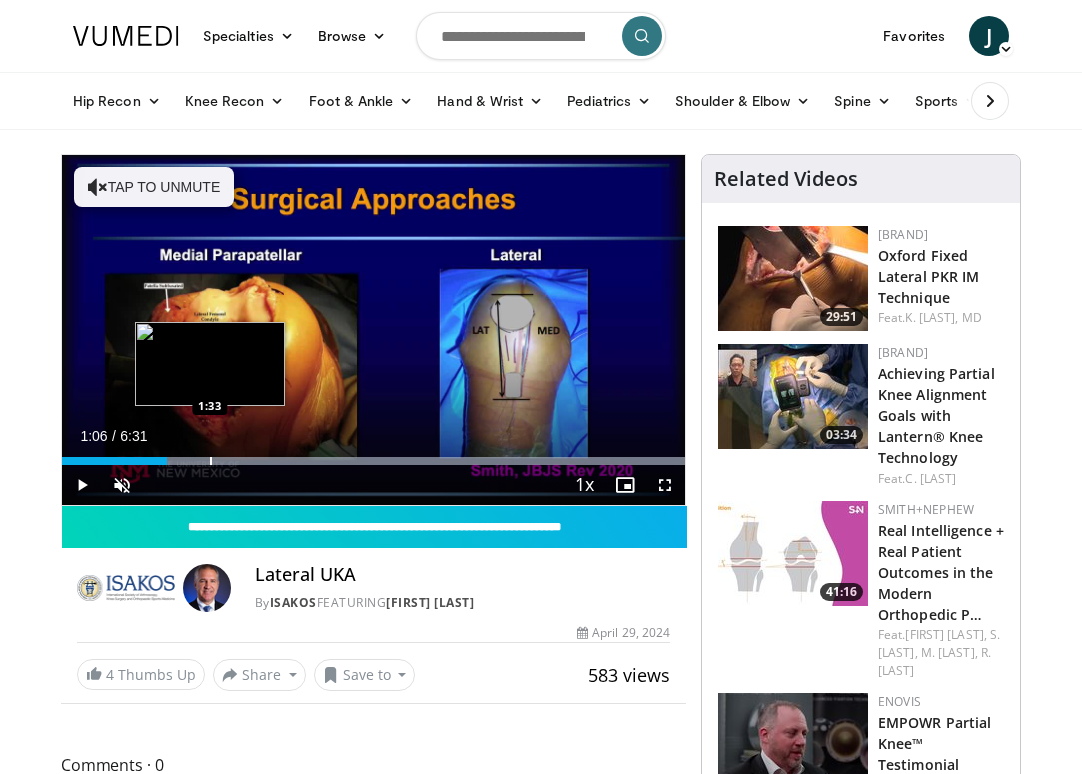 click at bounding box center (211, 461) 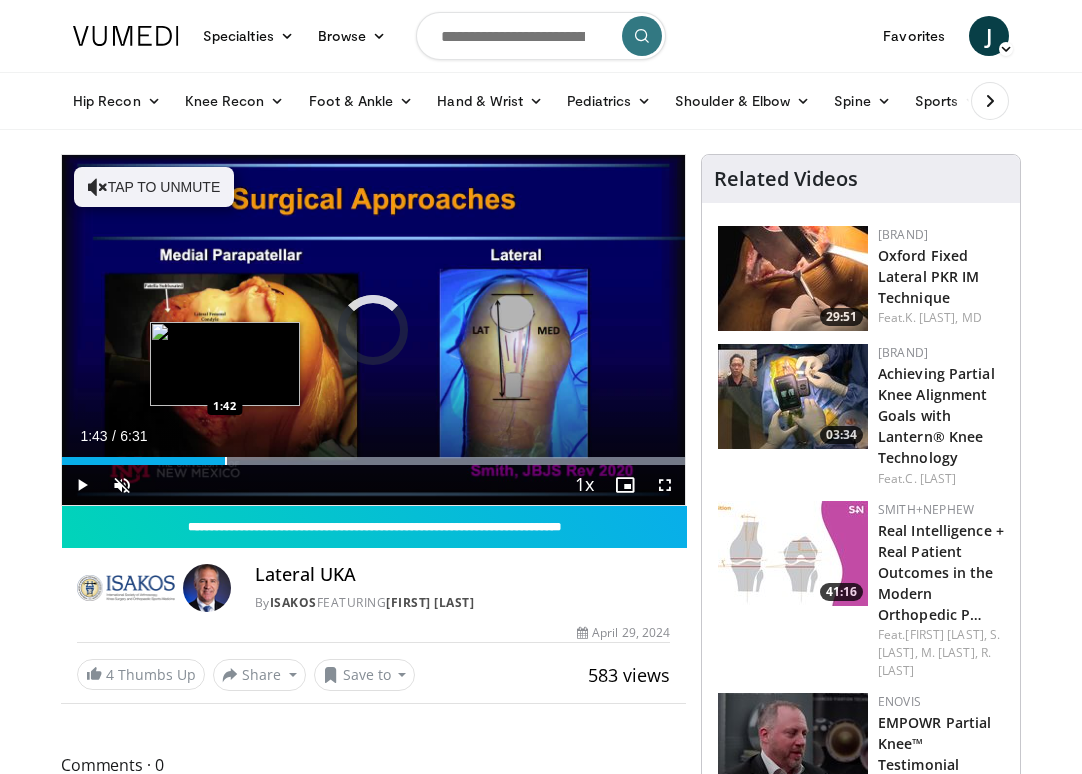 click at bounding box center (226, 461) 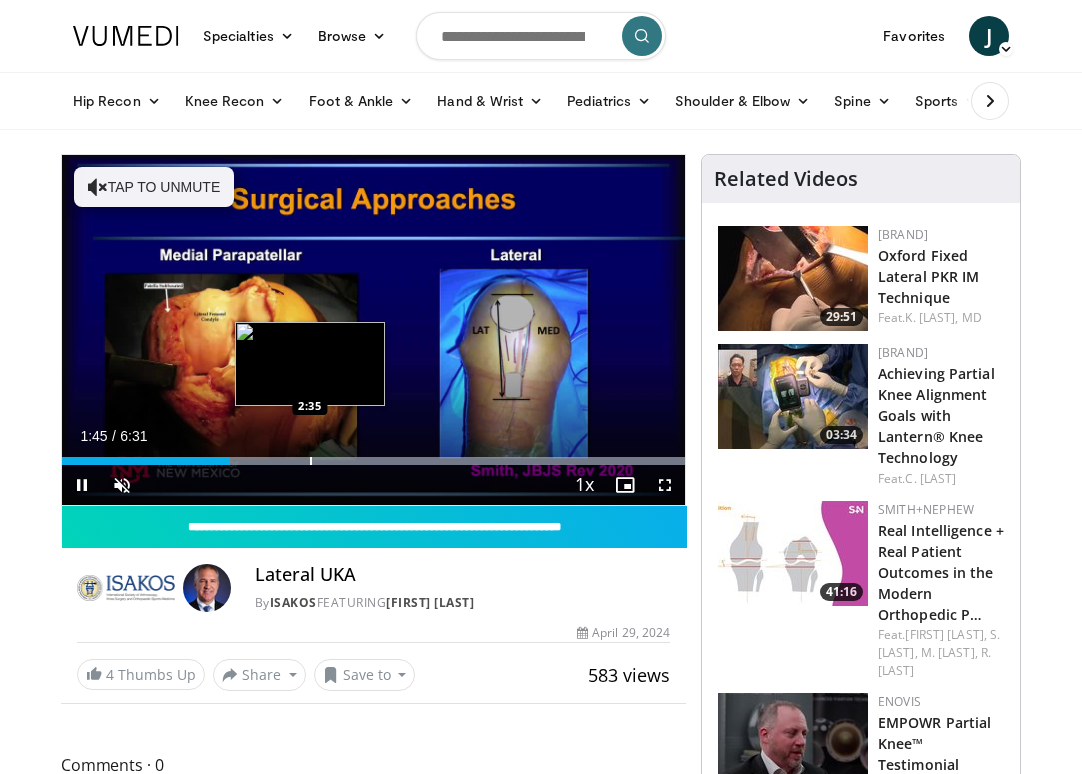 click at bounding box center (311, 461) 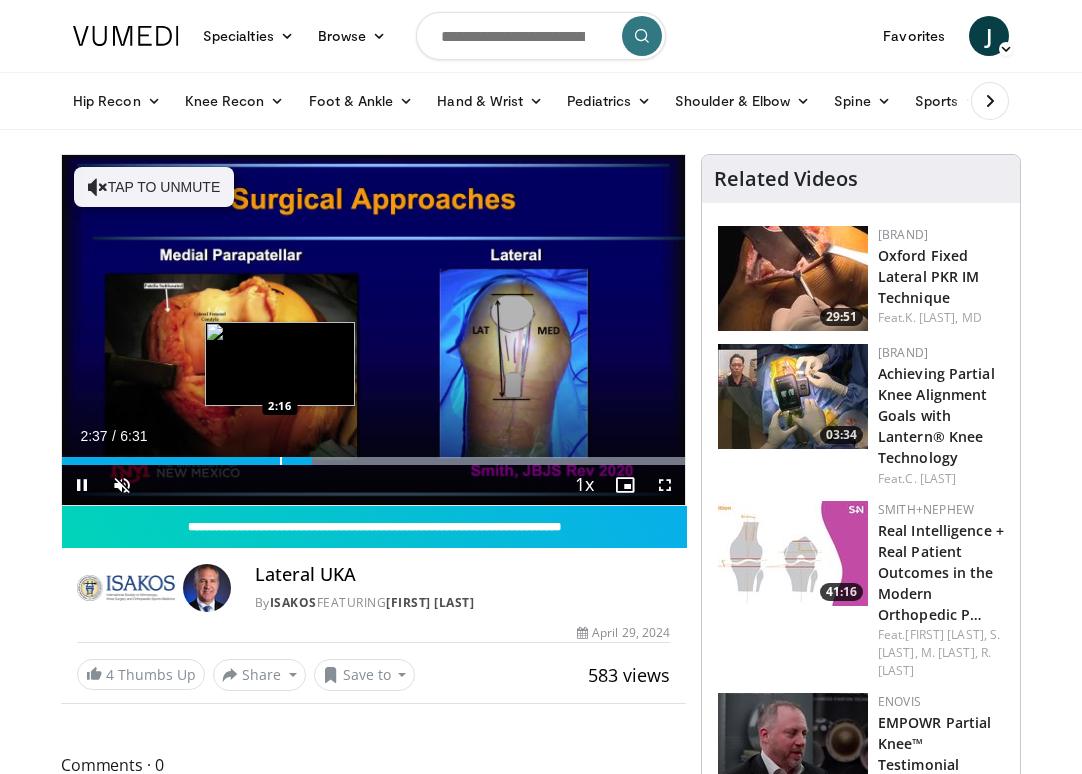 click on "2:37" at bounding box center [187, 461] 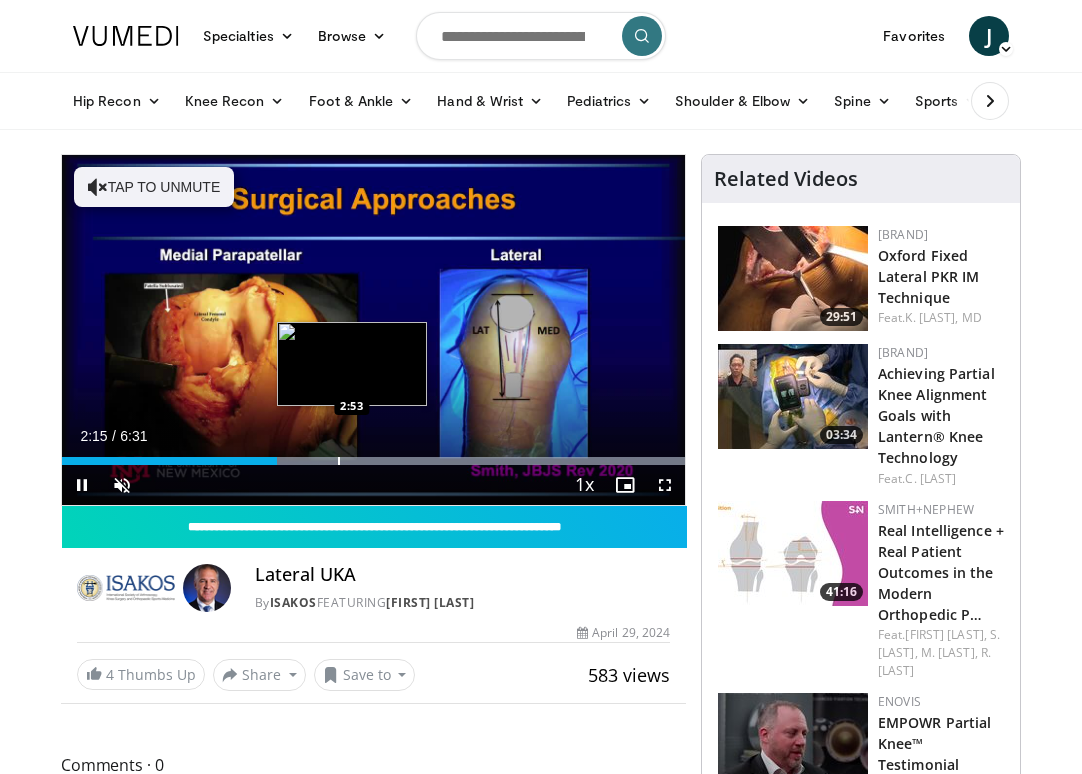 click on "Loaded :  99.98% 2:15 2:53" at bounding box center [373, 455] 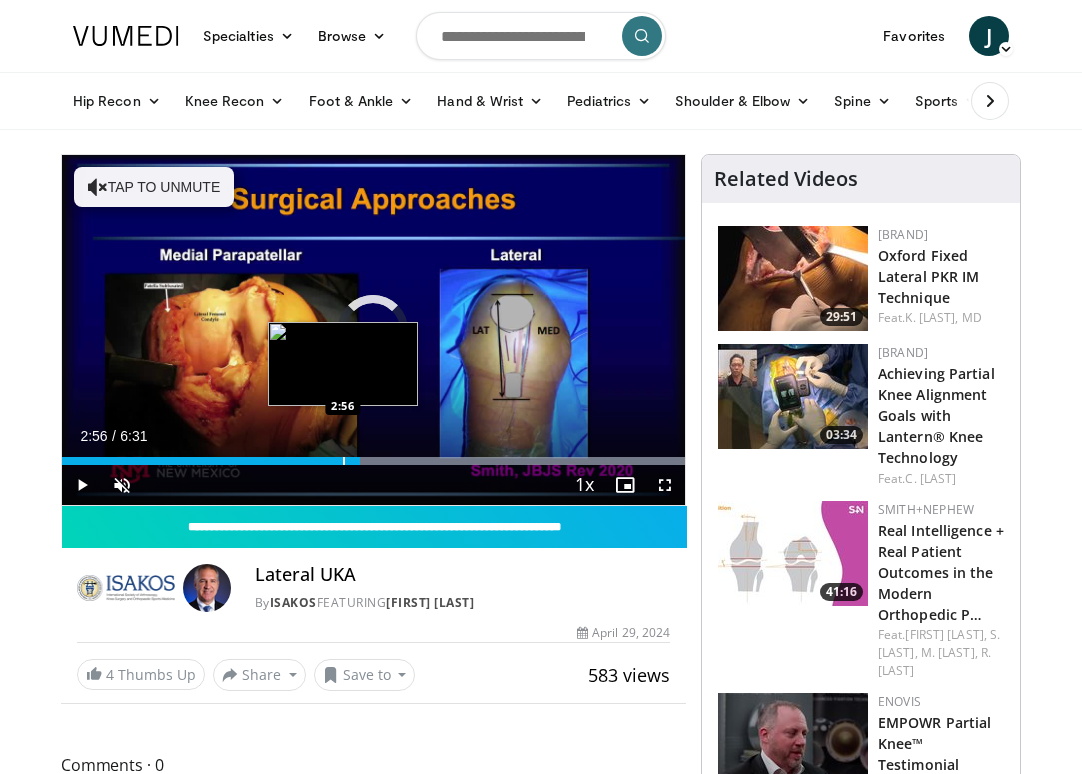 click at bounding box center [344, 461] 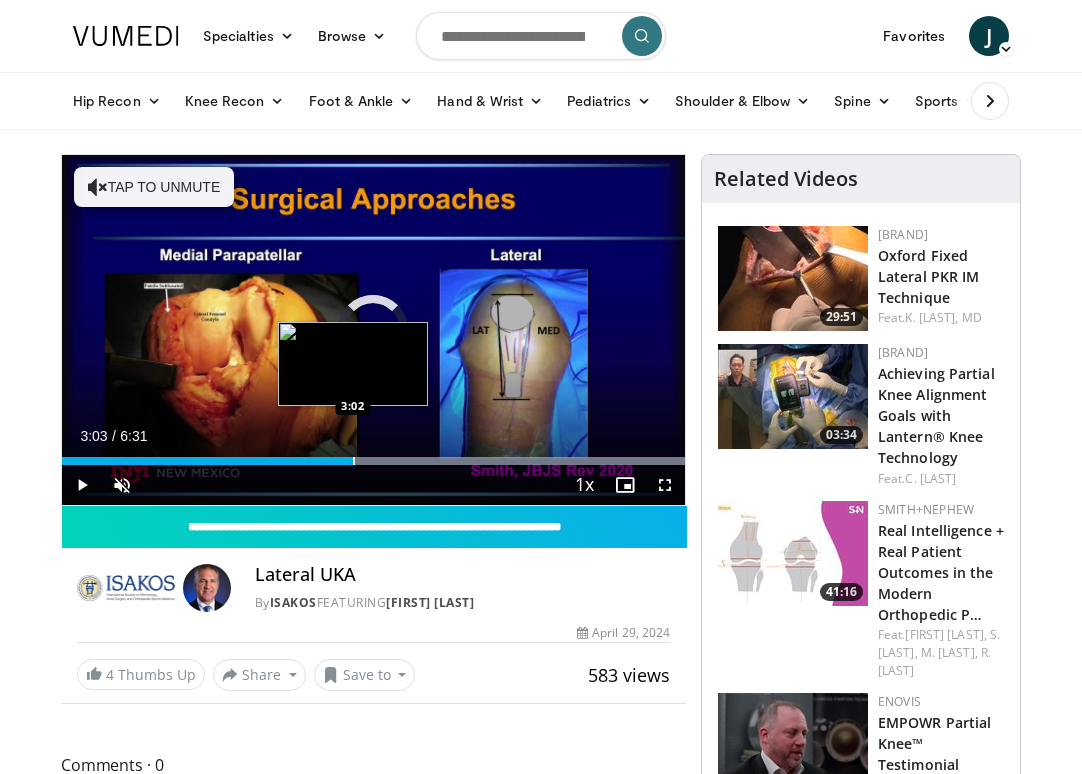 click at bounding box center [354, 461] 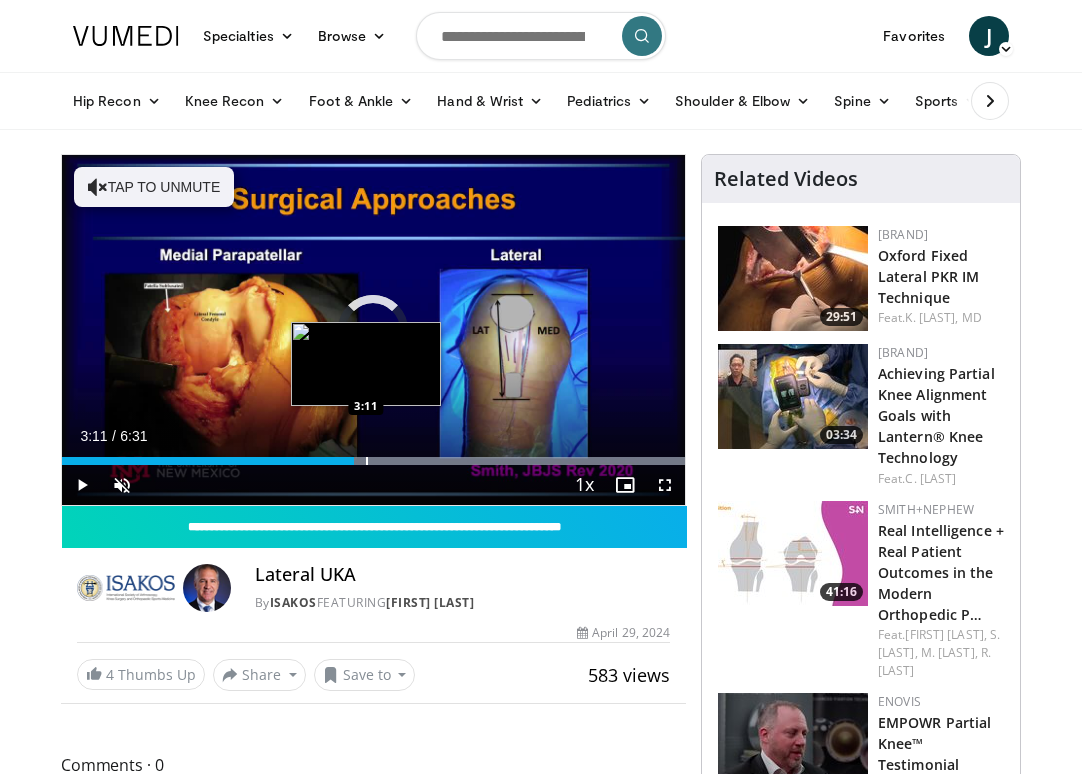 click at bounding box center [367, 461] 